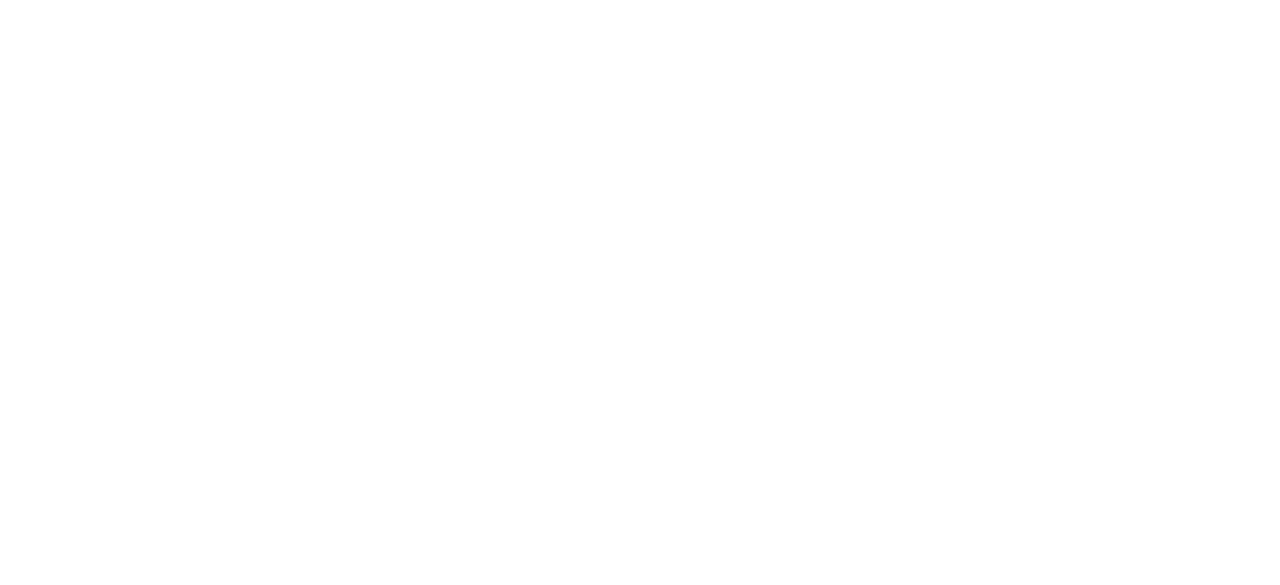 scroll, scrollTop: 0, scrollLeft: 0, axis: both 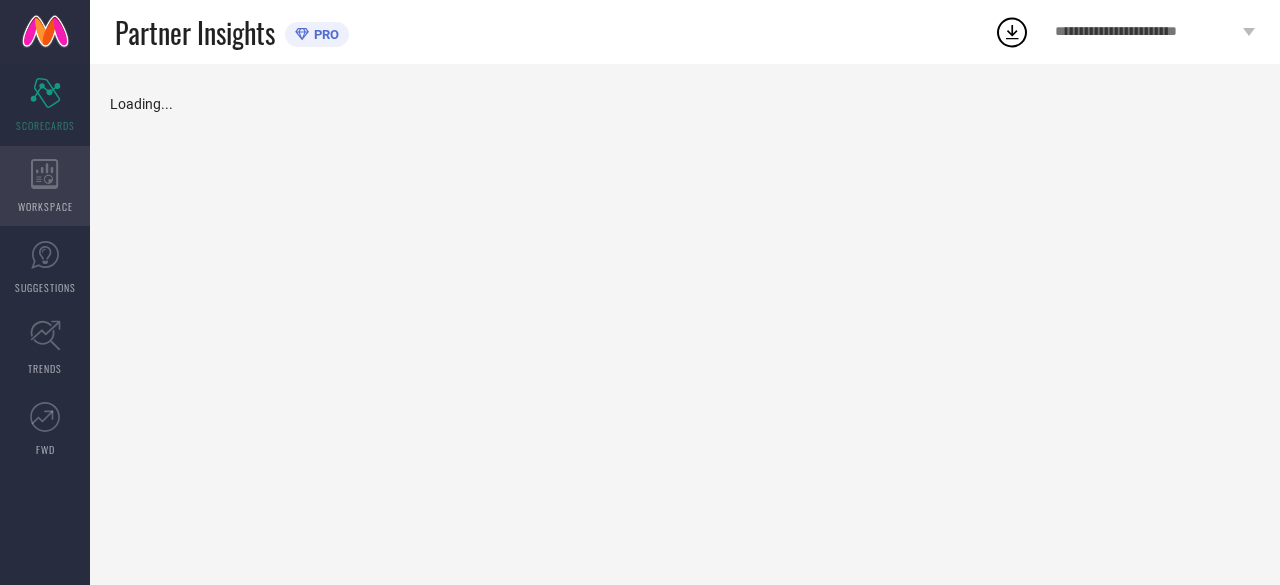 click 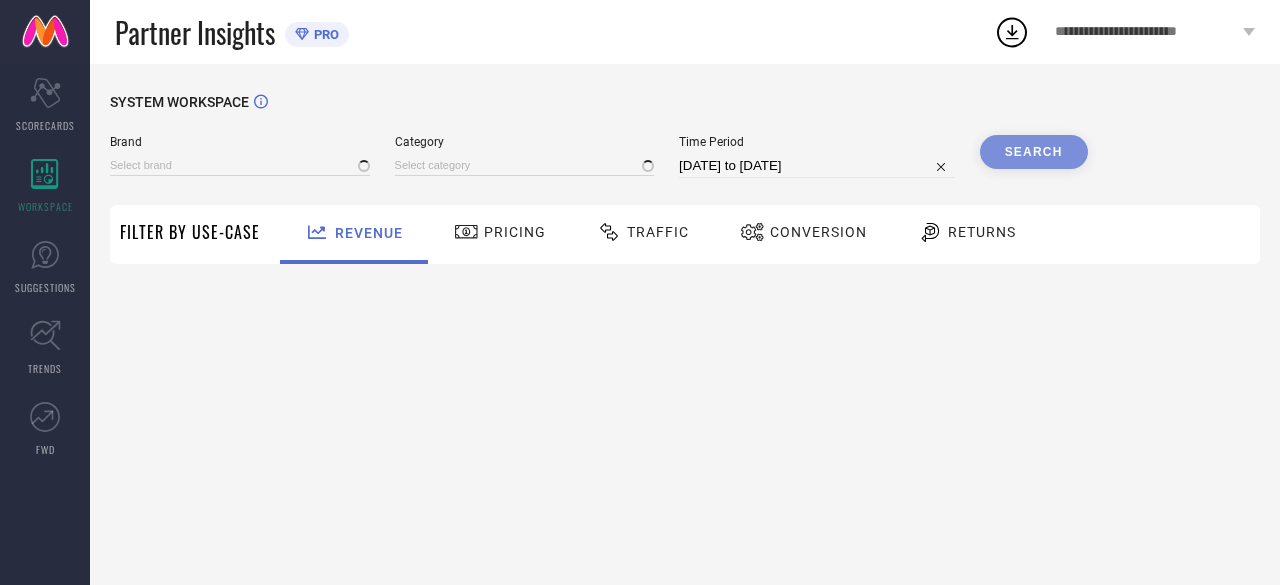 type on "ARTICALE" 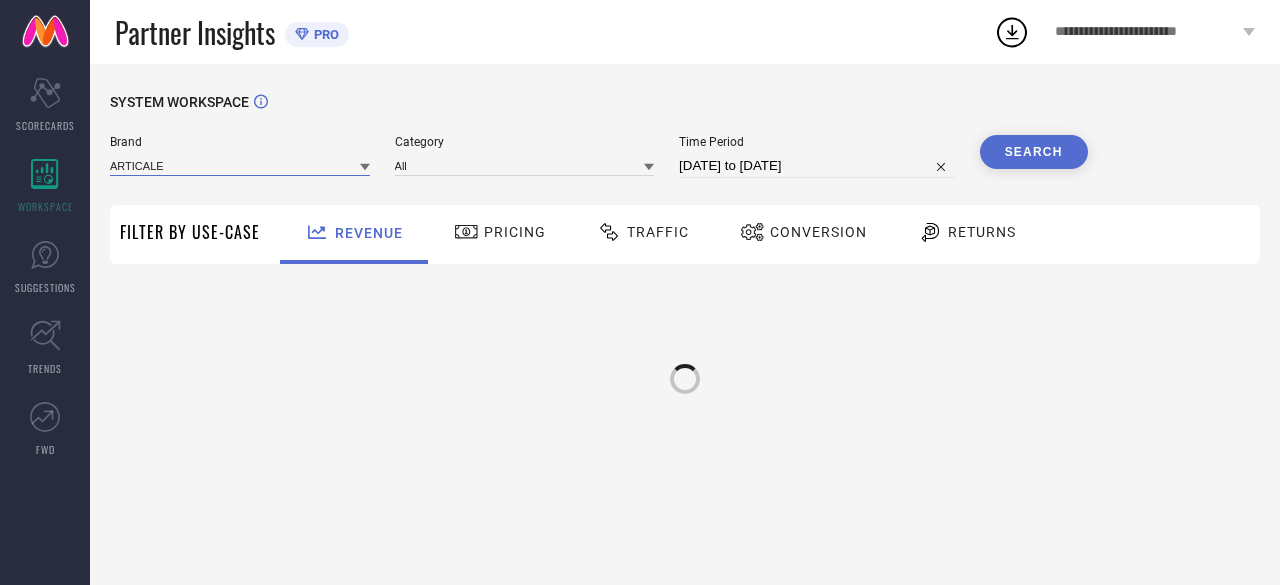 click at bounding box center [240, 165] 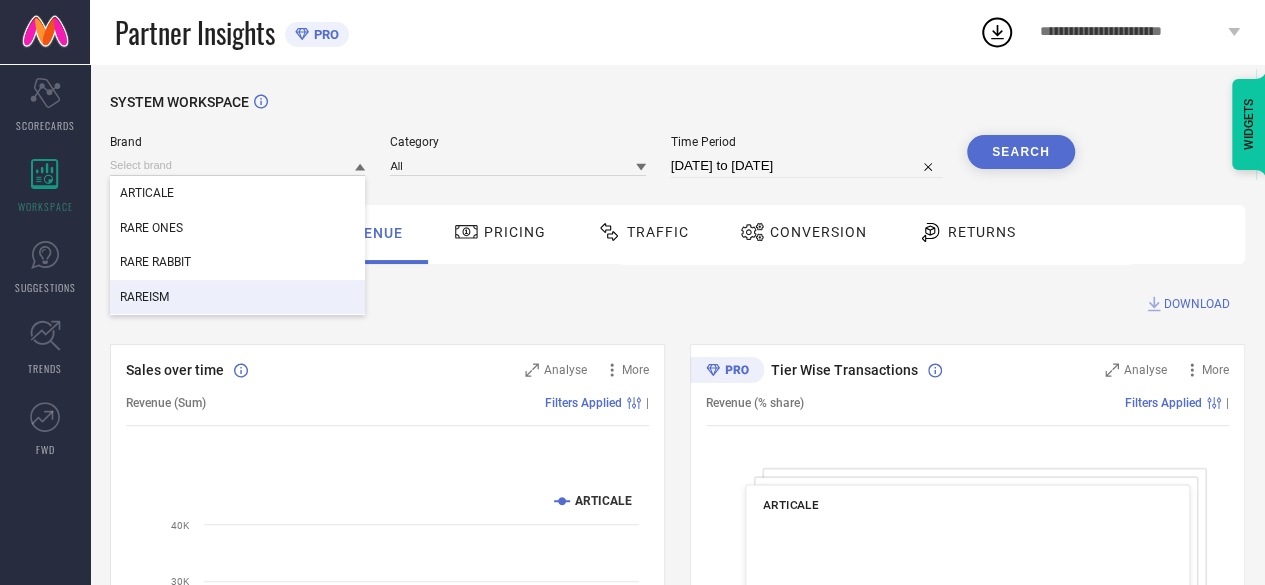 click on "RAREISM" at bounding box center [237, 297] 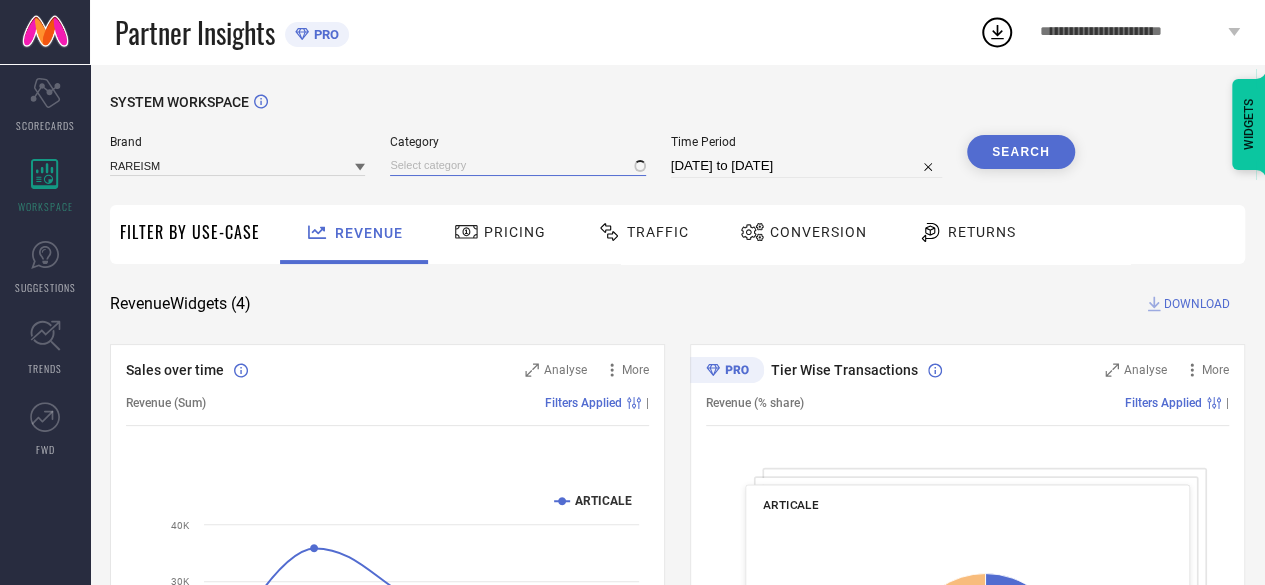 click at bounding box center (517, 165) 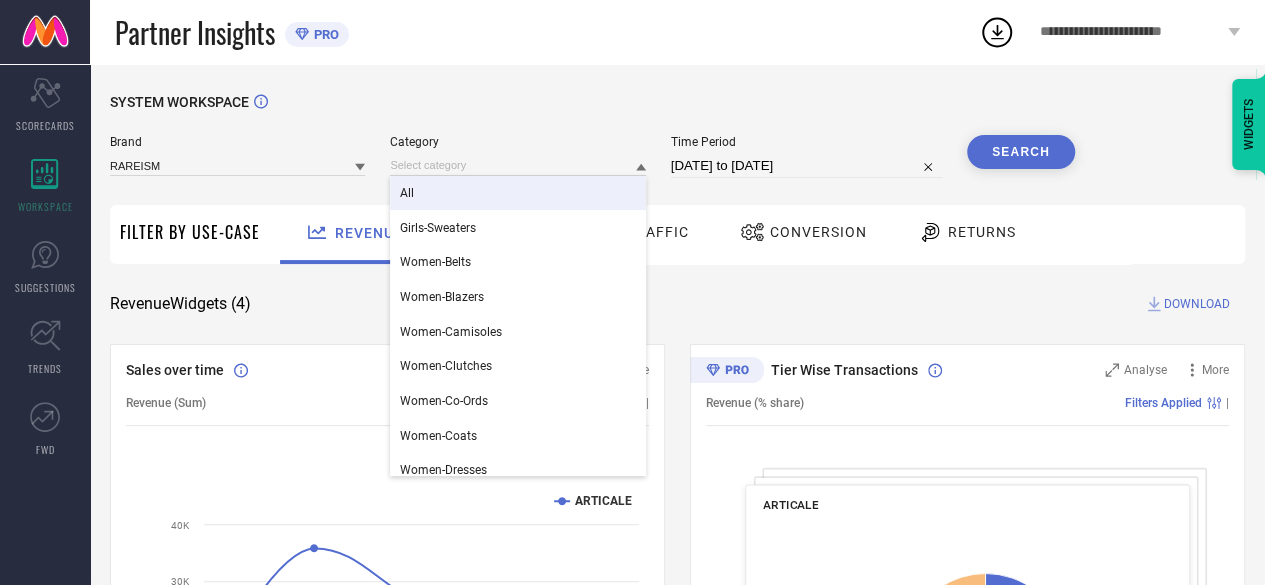 click on "All" at bounding box center (517, 193) 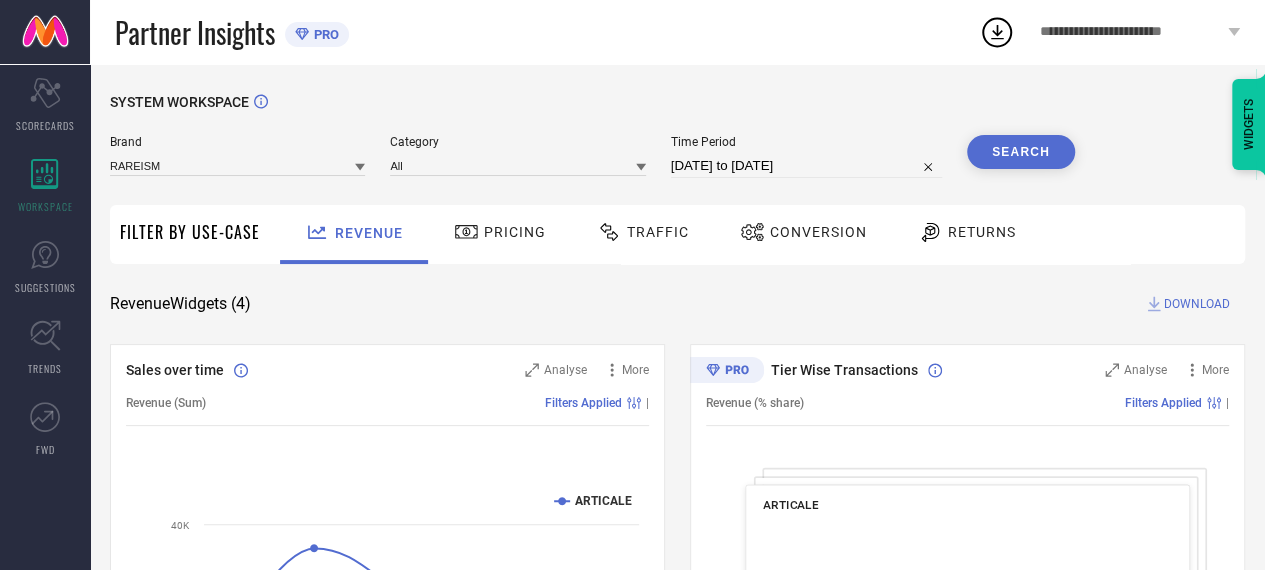 click on "[DATE] to [DATE]" at bounding box center [806, 166] 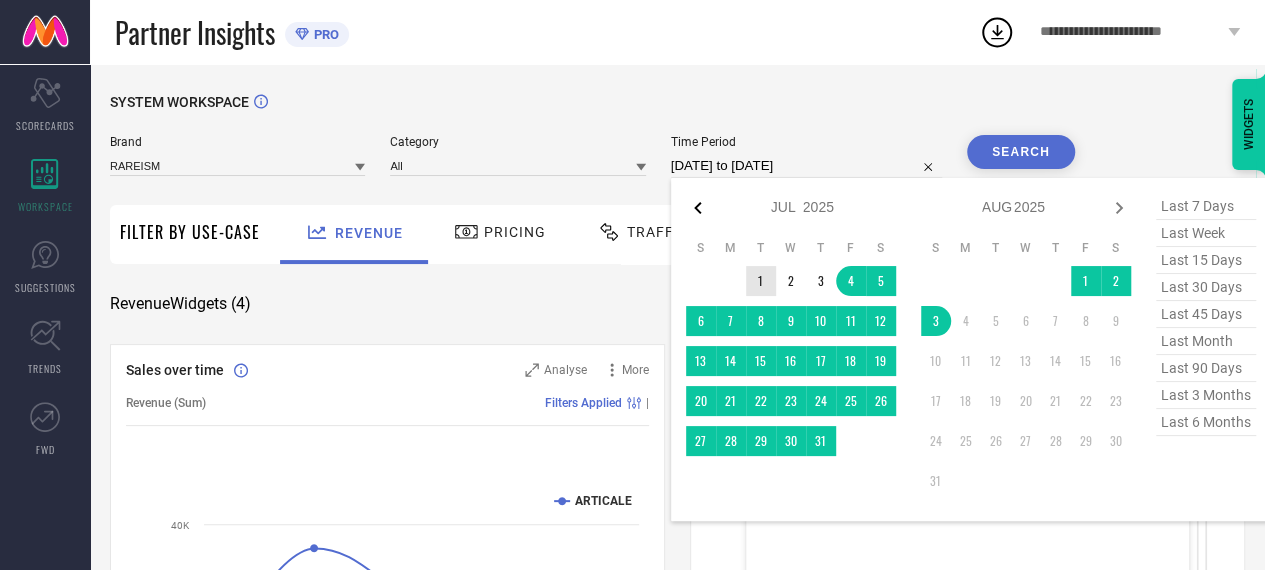 click 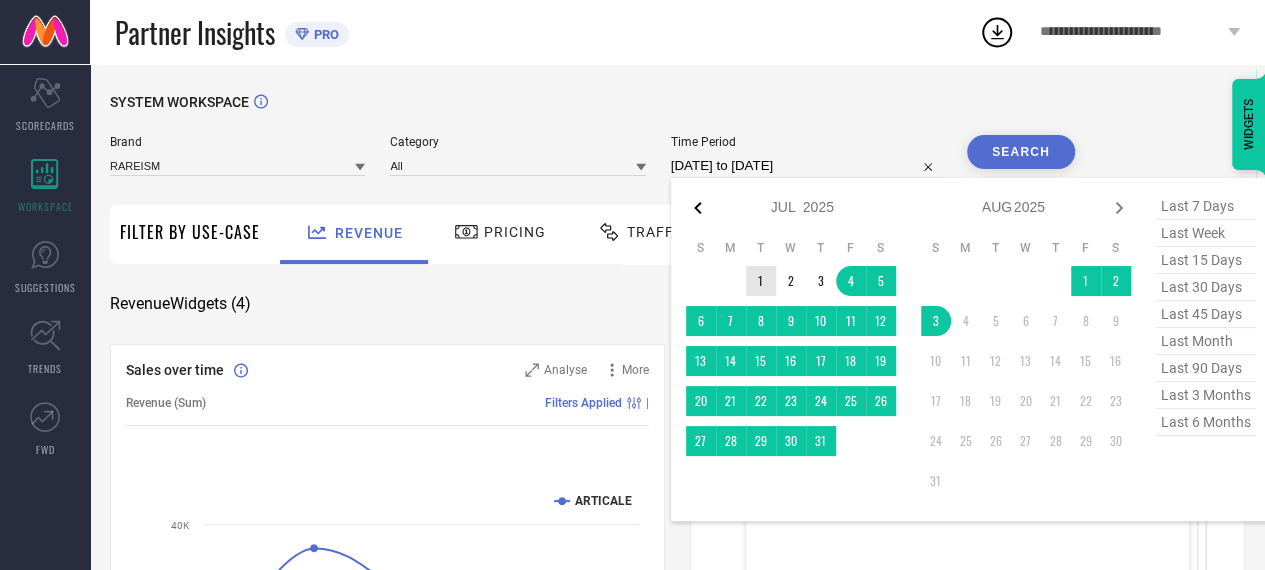select on "6" 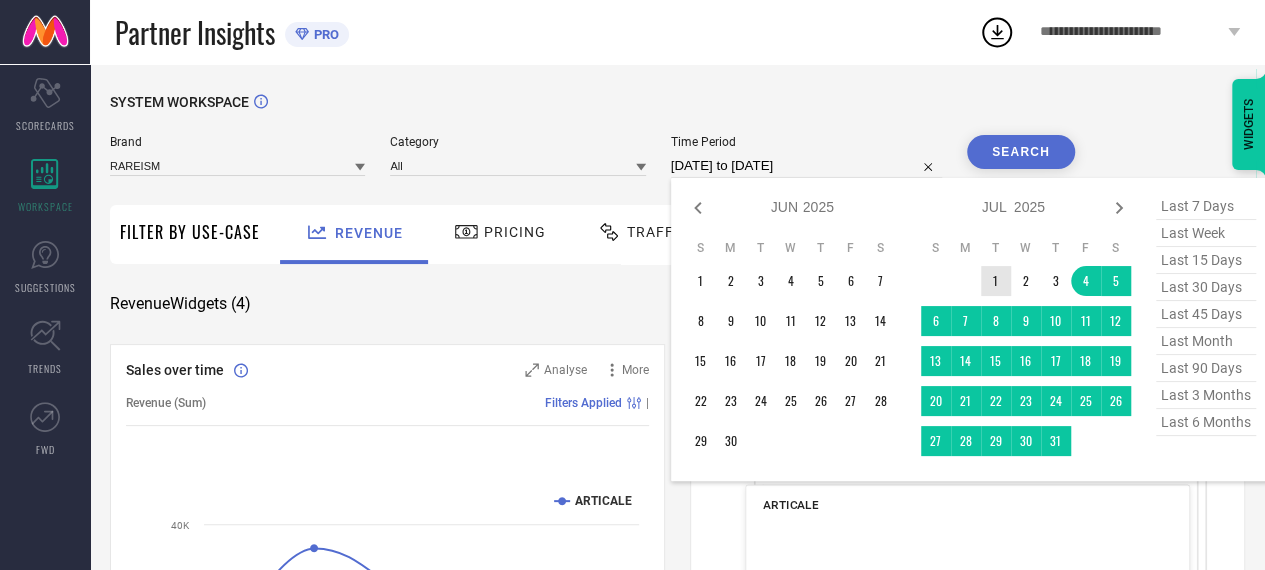 click 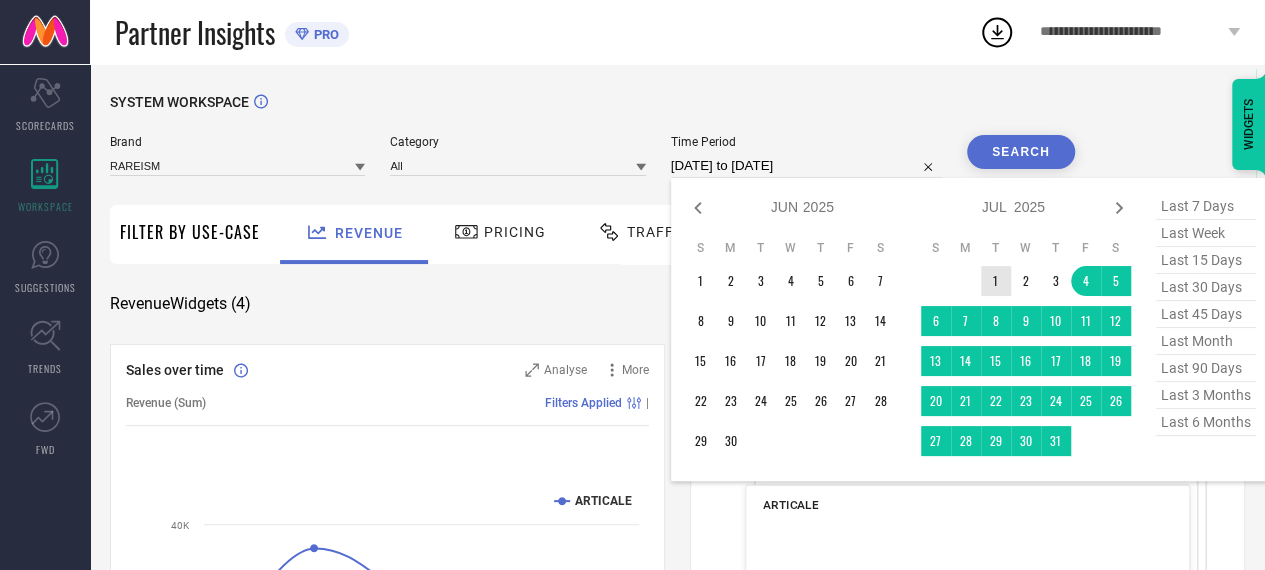select on "5" 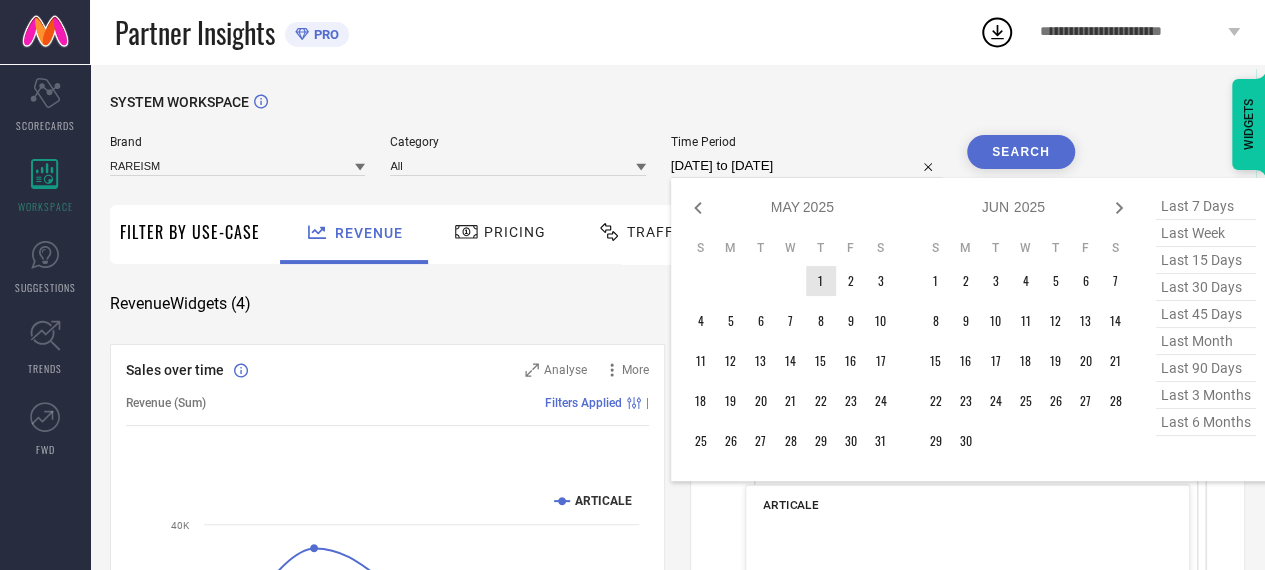 type on "After [DATE]" 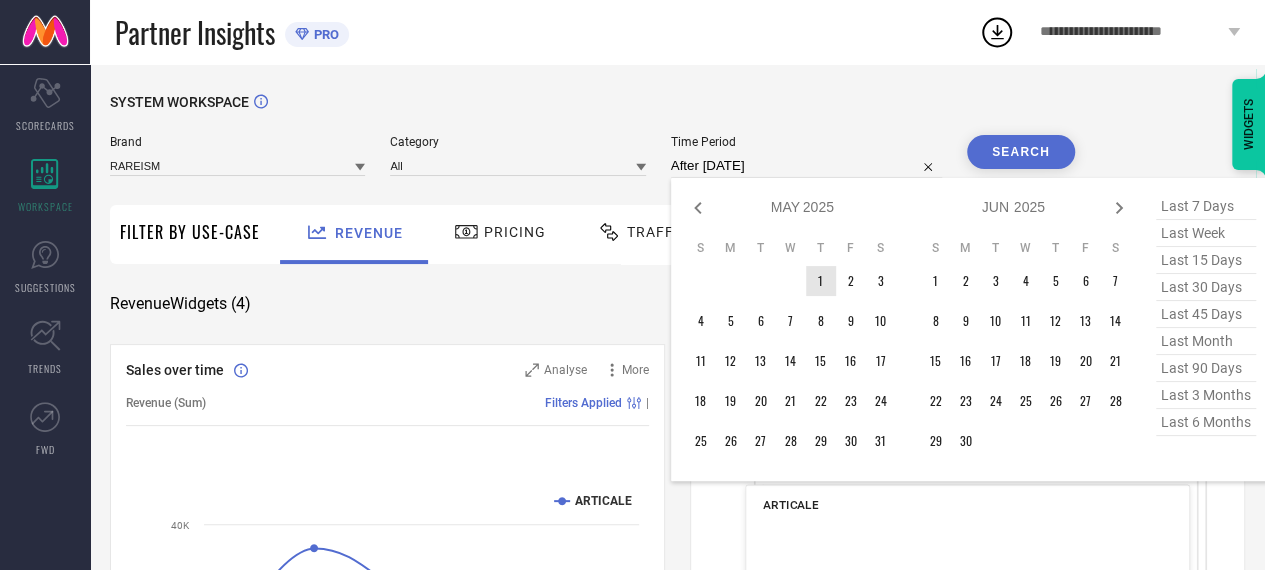 click on "1" at bounding box center (821, 281) 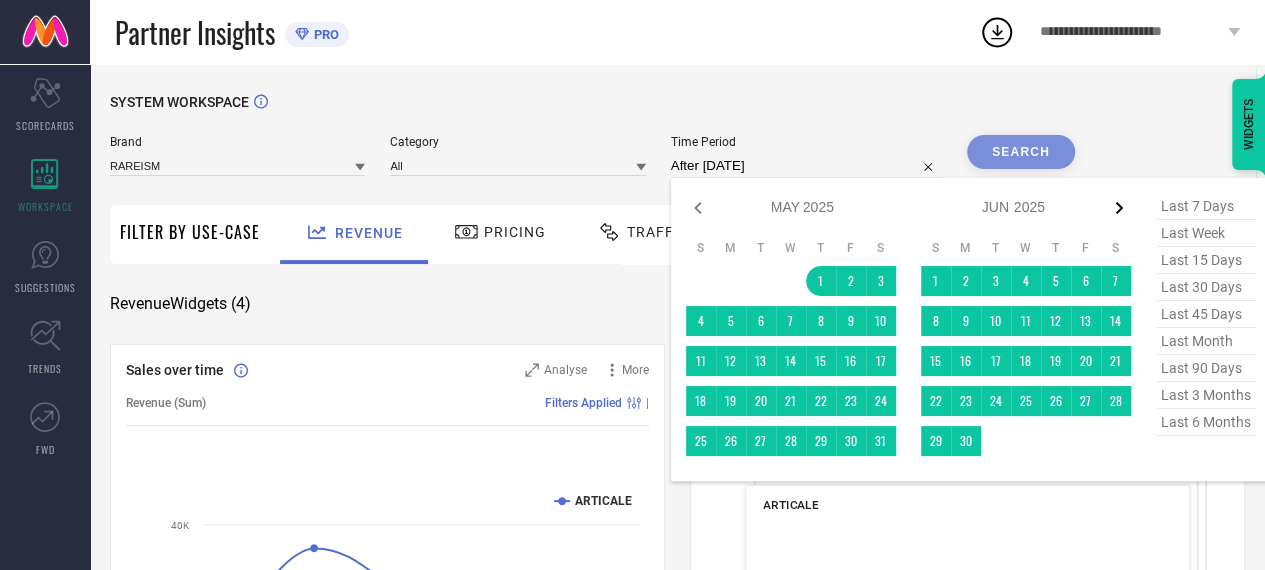 click 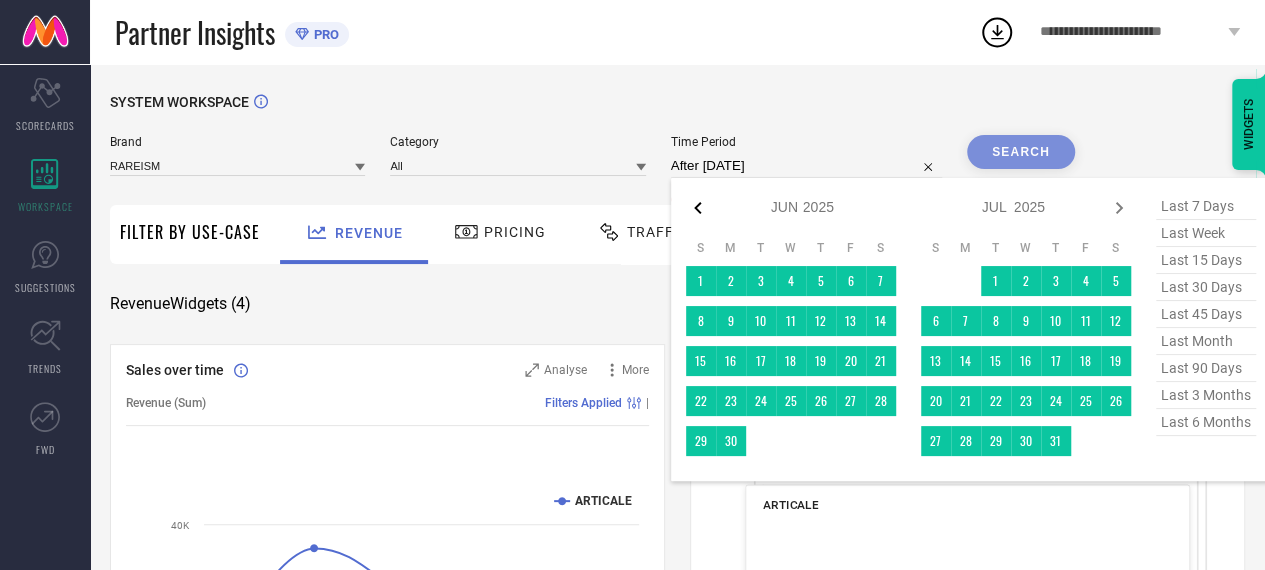 click 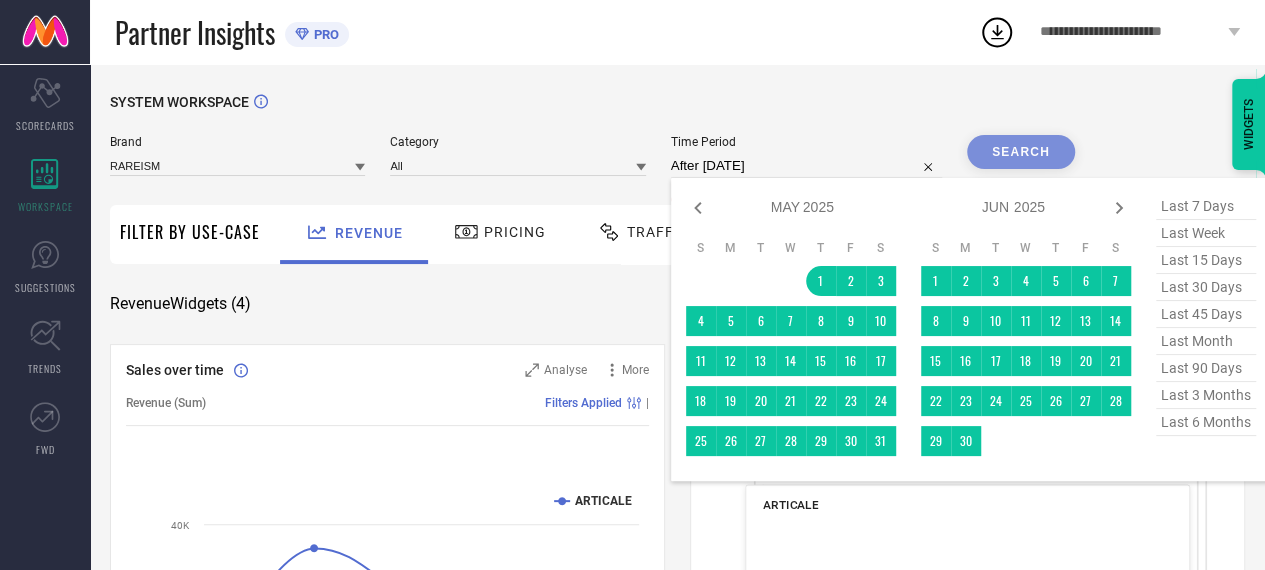 click 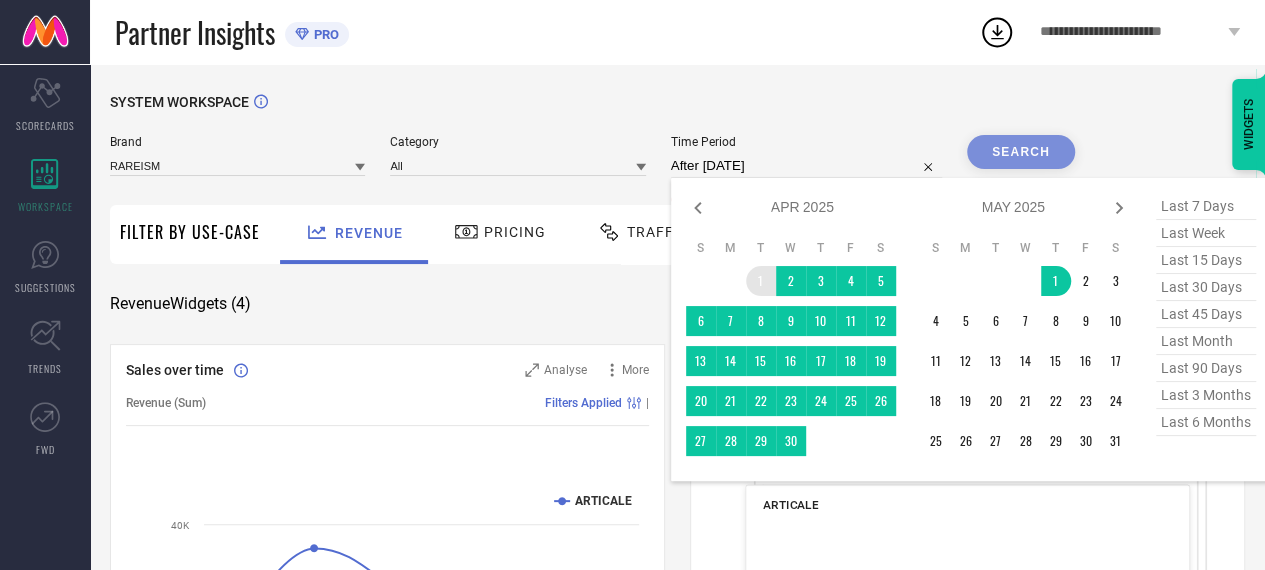 type on "[DATE] to [DATE]" 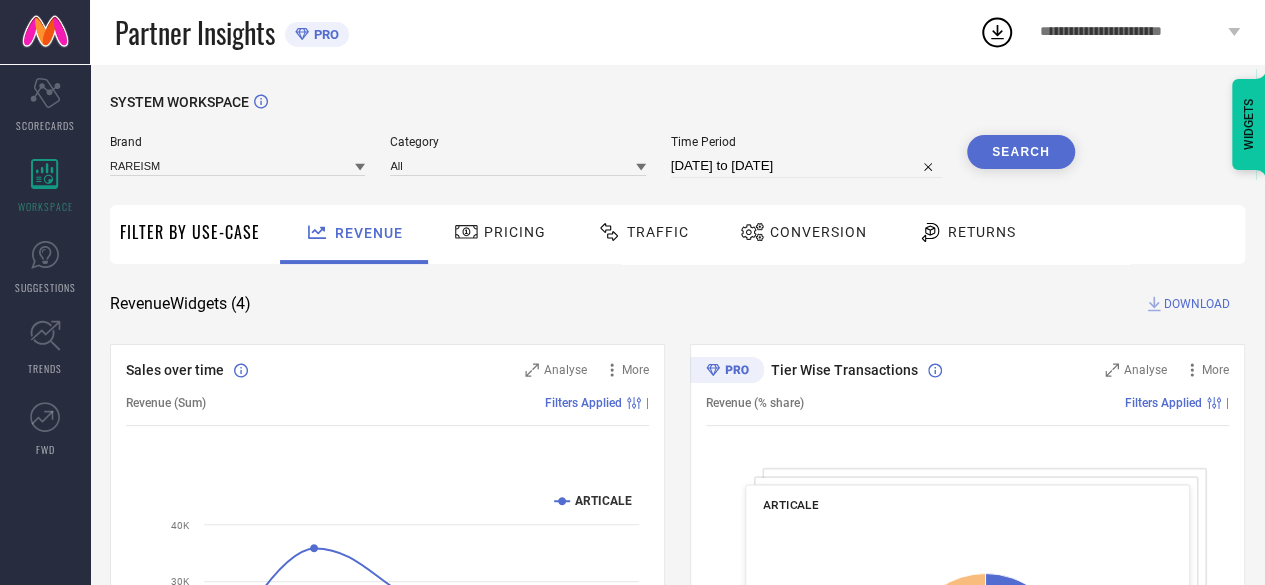 click on "[DATE] to [DATE]" at bounding box center [806, 166] 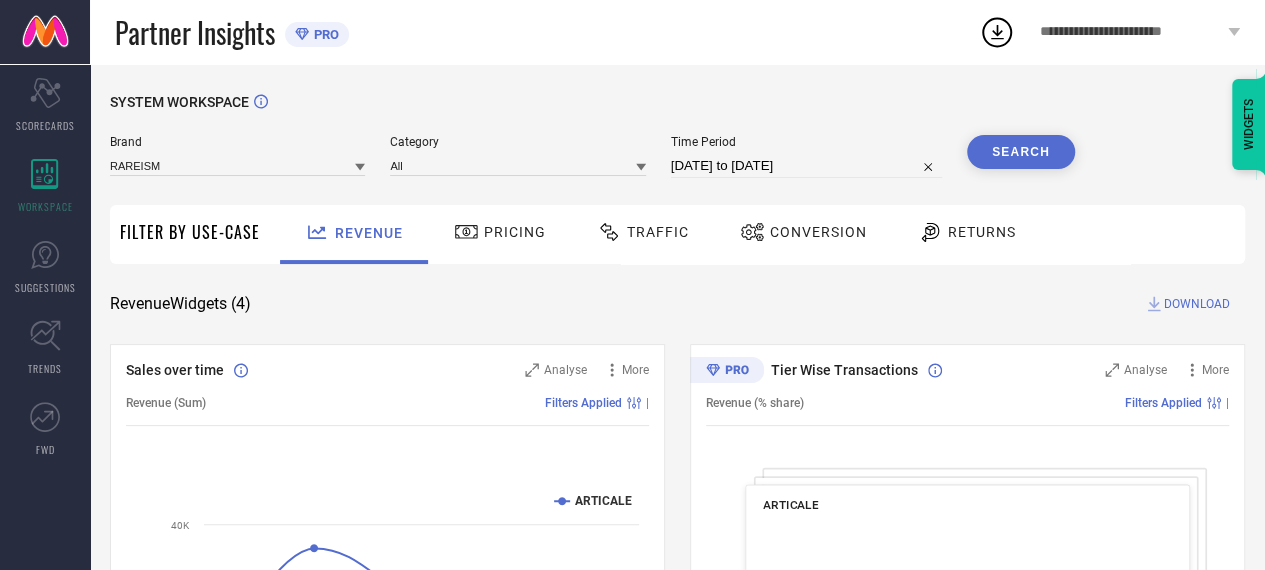 select on "3" 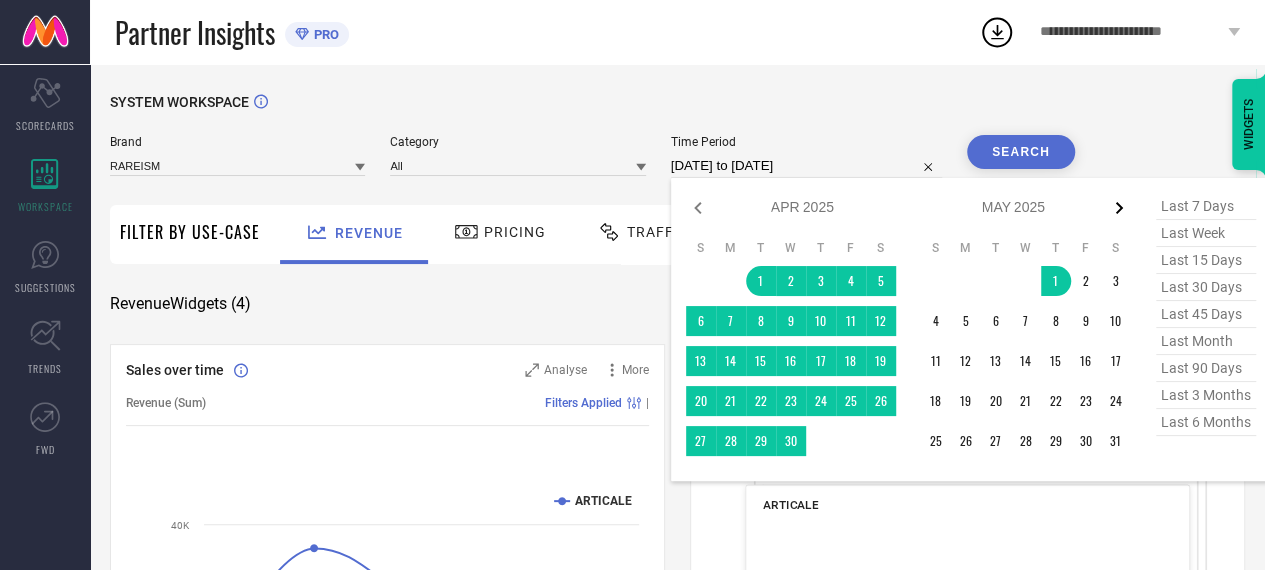click 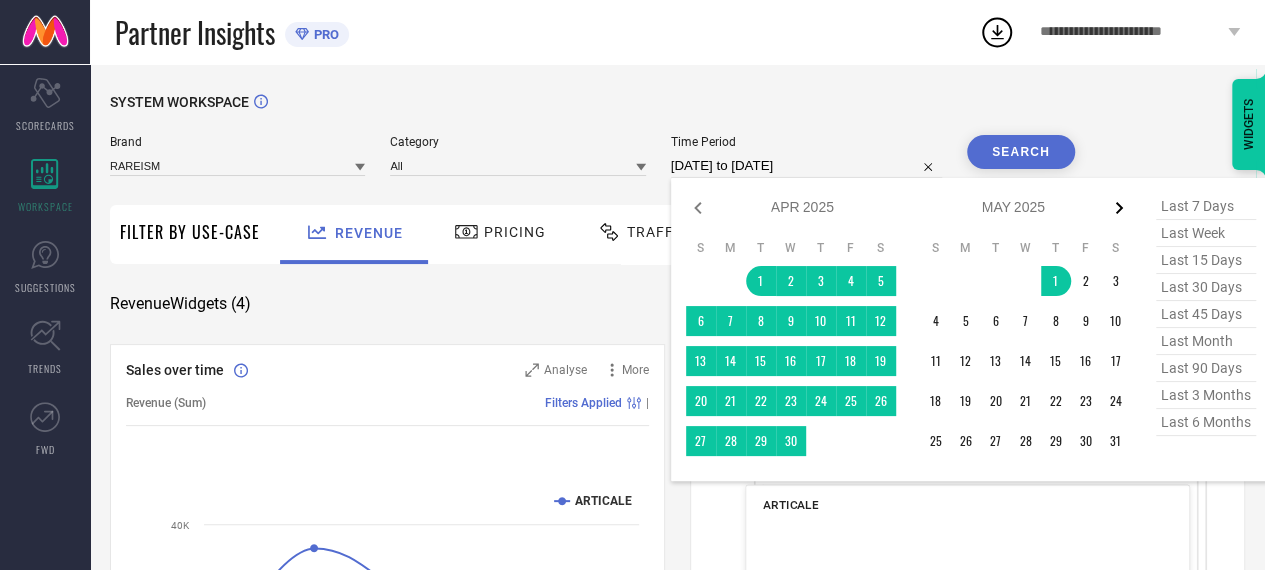 select on "5" 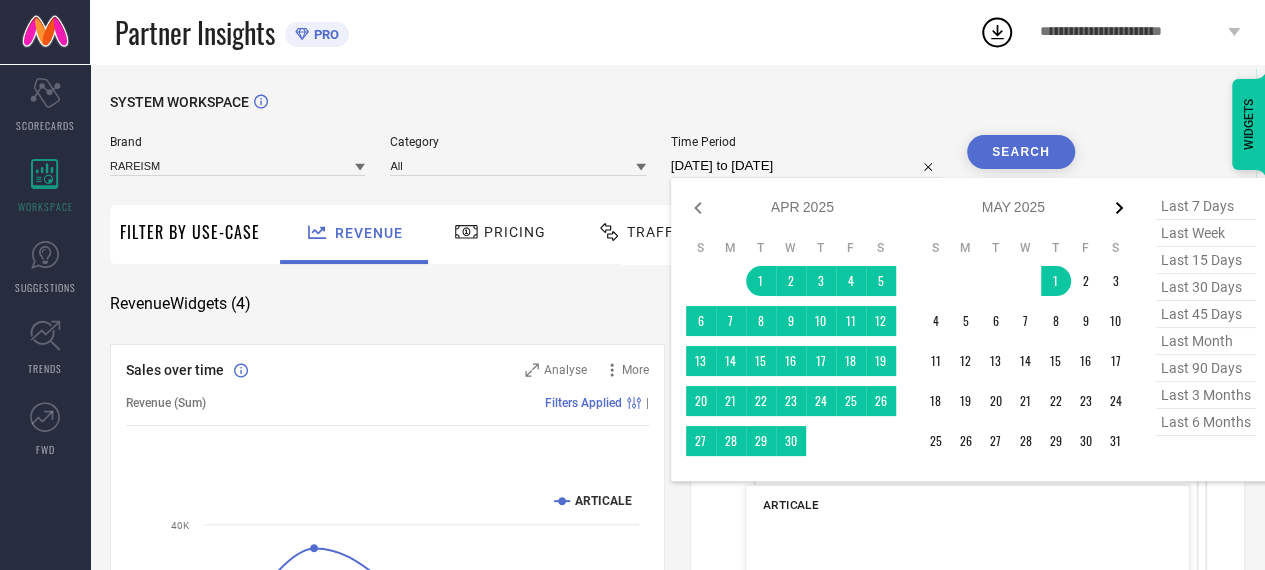 select on "2025" 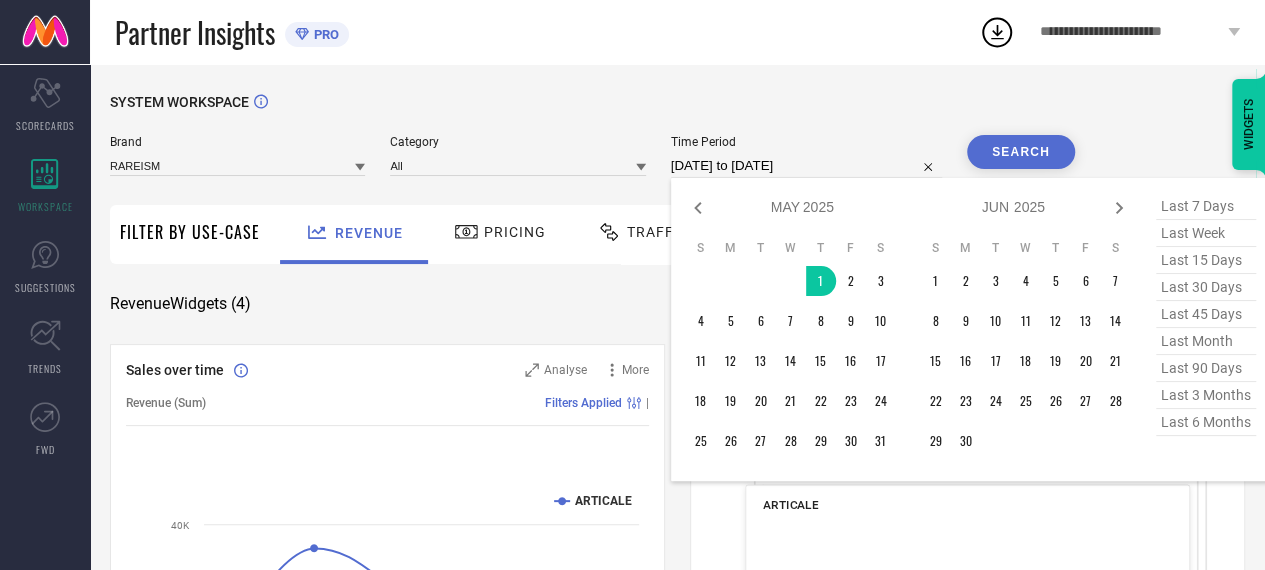 click 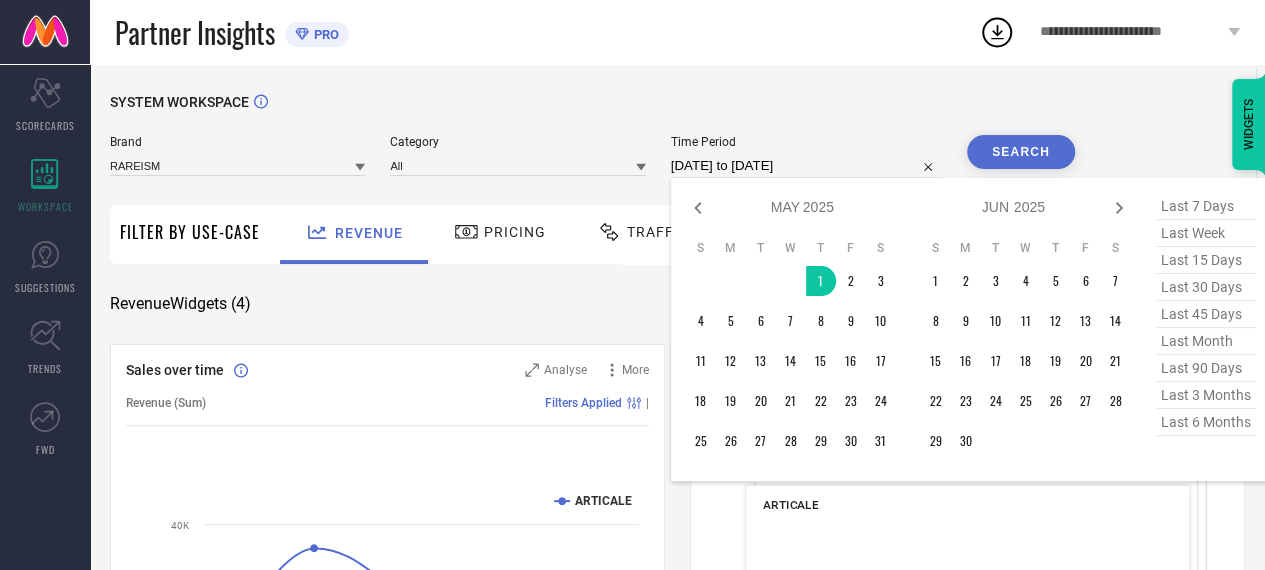 select on "5" 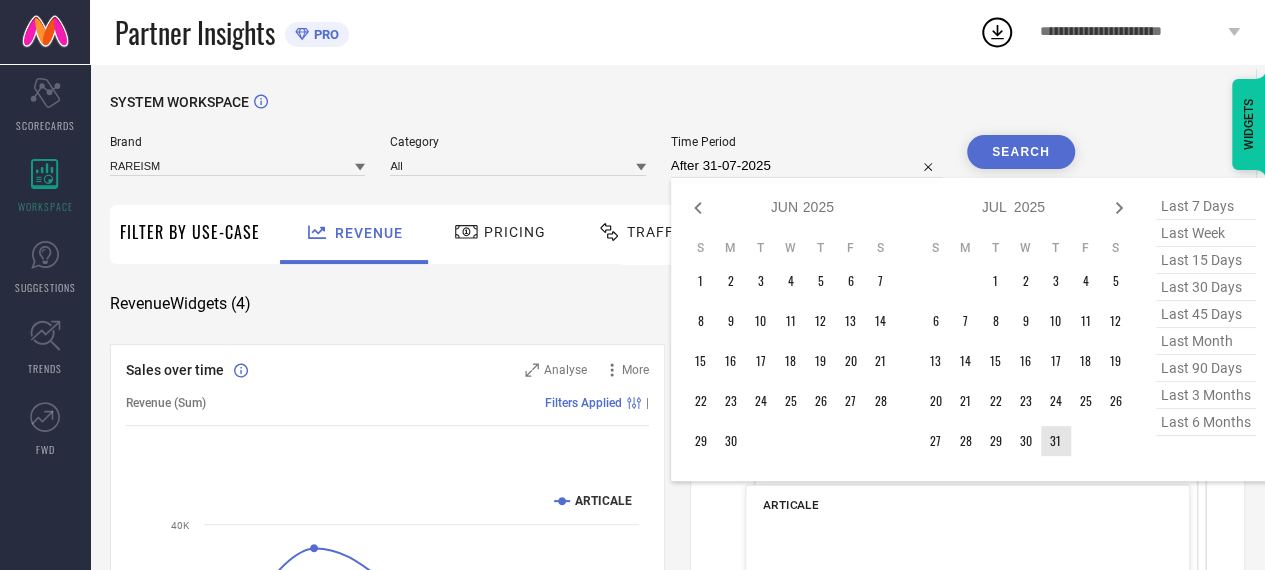 click on "31" at bounding box center (1056, 441) 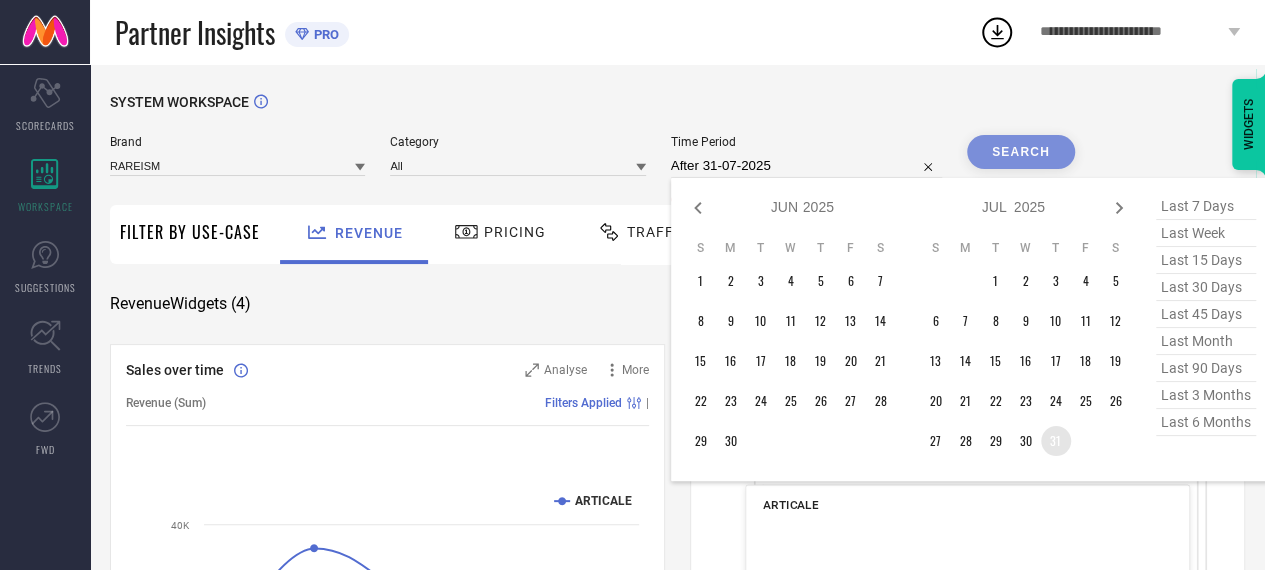 type on "[DATE] to [DATE]" 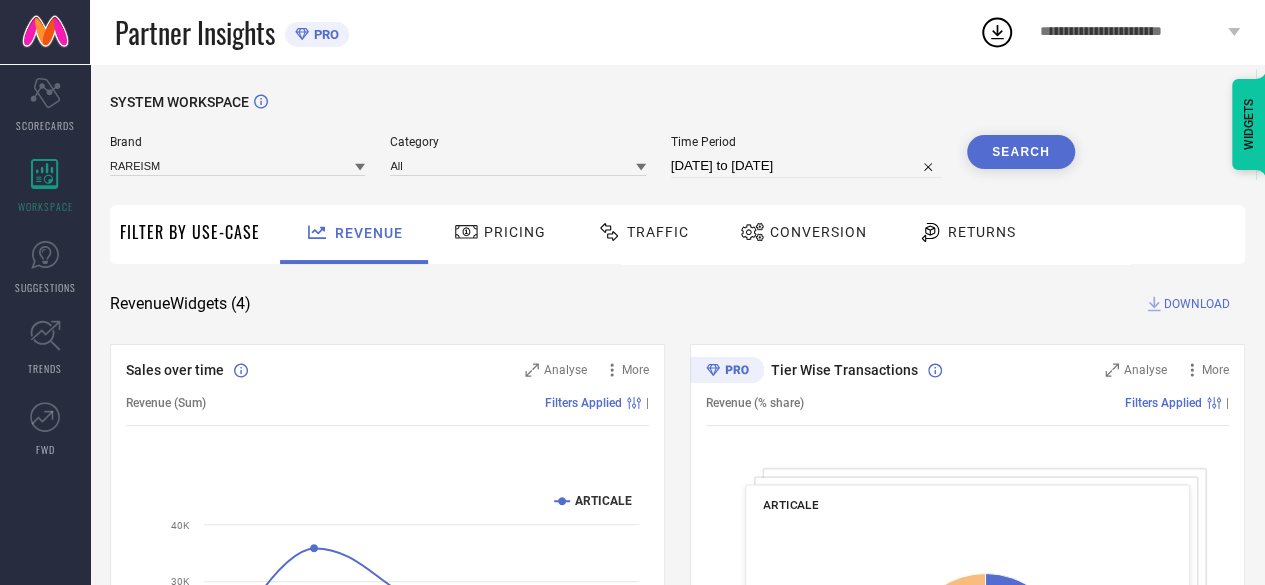 click on "Search" at bounding box center [1021, 152] 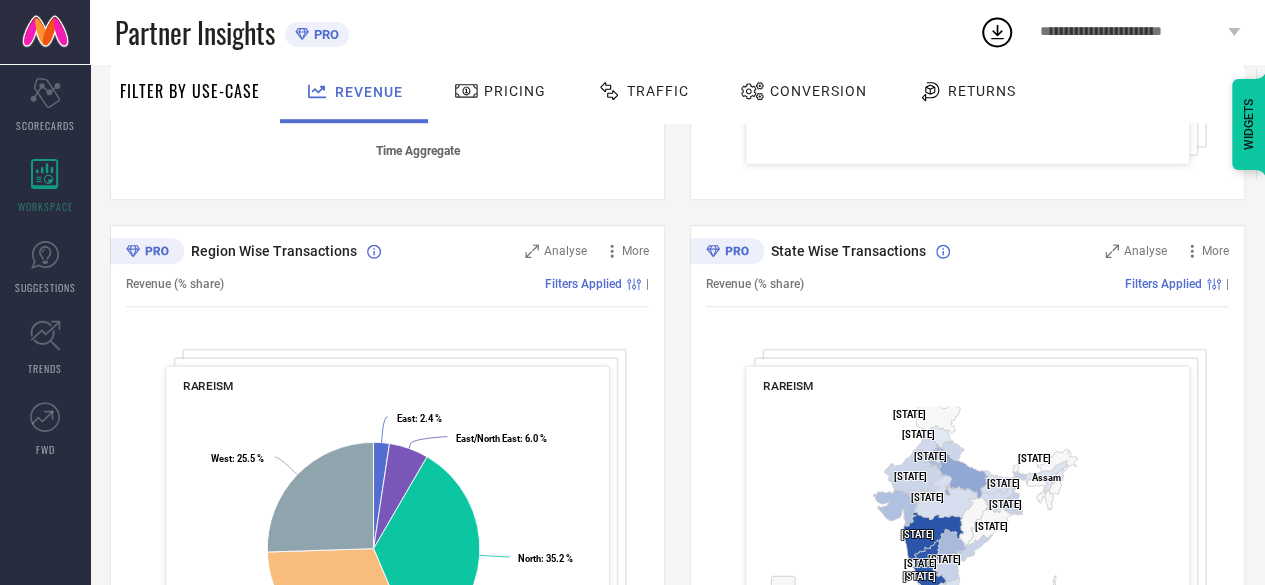 scroll, scrollTop: 814, scrollLeft: 0, axis: vertical 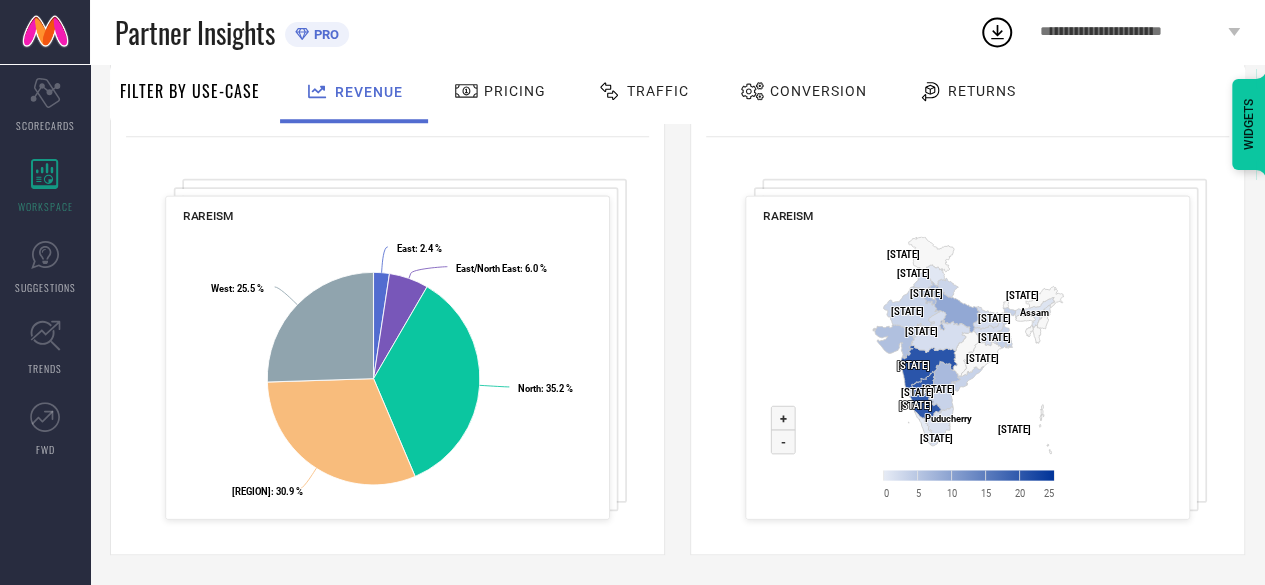 click on "[STATE] ​ [STATE] ​ [STATE] ​ [STATE] [STATE] ​ [STATE] [STATE] ​ [STATE] [STATE] ​ [STATE] [STATE] ​ [STATE] [STATE] ​ [STATE] [STATE] ​ [STATE] [STATE] ​ [STATE] [STATE] ​ [STATE] [STATE] ​ [STATE] [STATE] ​ [STATE] [STATE] ​ [STATE] [STATE] ​ [STATE] [STATE] ​ [STATE] [STATE] ​ [STATE] [STATE] ​ [STATE] [STATE] ​ [STATE] [STATE] ​ [STATE] [STATE] ​ [STATE] [STATE] ​ [STATE] [STATE] ​ [STATE] [STATE] ​ [STATE] [STATE] ​ [STATE] [STATE] ​ [STATE] [STATE] ​ [STATE] [STATE] ​ [STATE] [STATE] ​ [STATE] [STATE] ​ [STATE] [STATE] ​ [STATE] [STATE] ​ [STATE] [STATE] ​ [STATE] [STATE] ​ [STATE] [STATE] ​ [STATE] [STATE]" at bounding box center [967, 305] 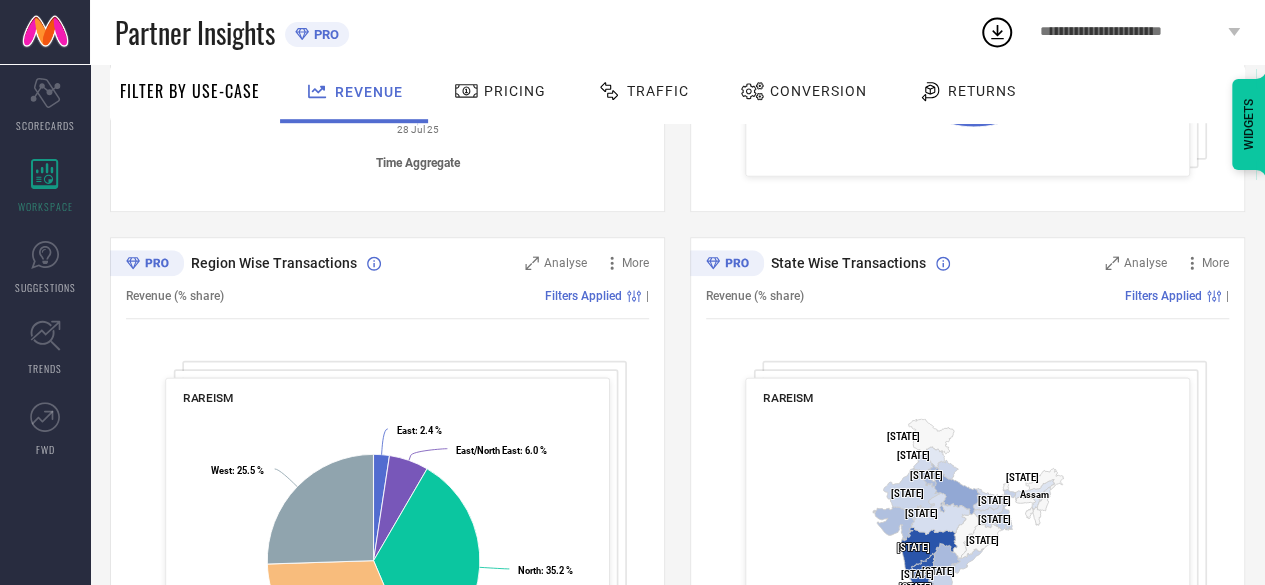 scroll, scrollTop: 618, scrollLeft: 0, axis: vertical 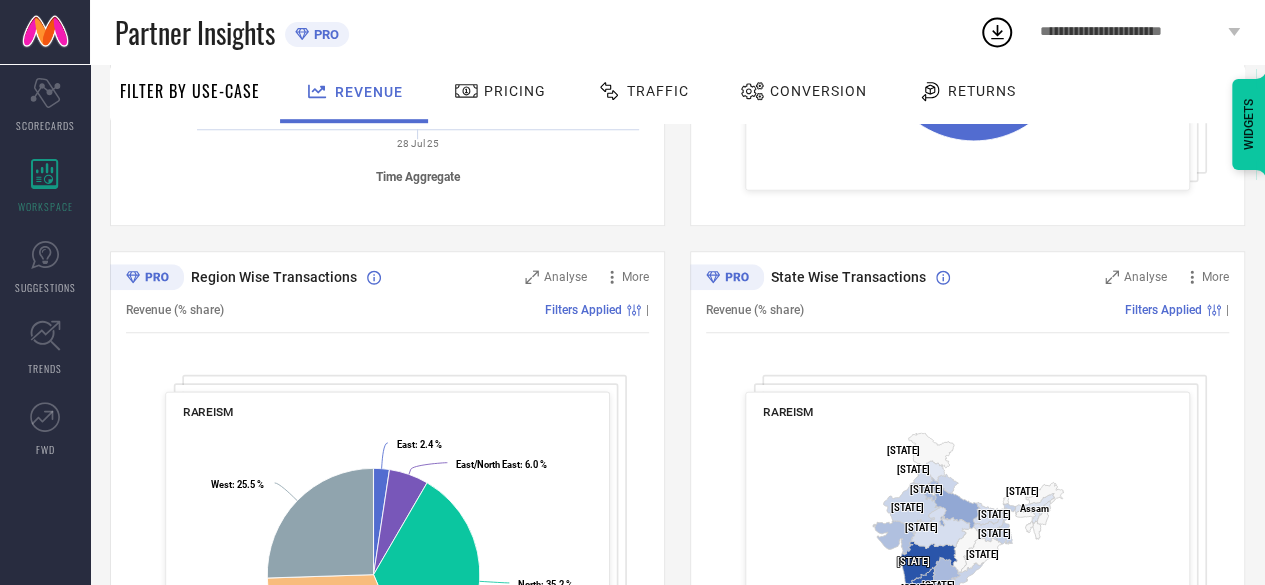 click on "Revenue (% share) Filters Applied |" at bounding box center [967, 310] 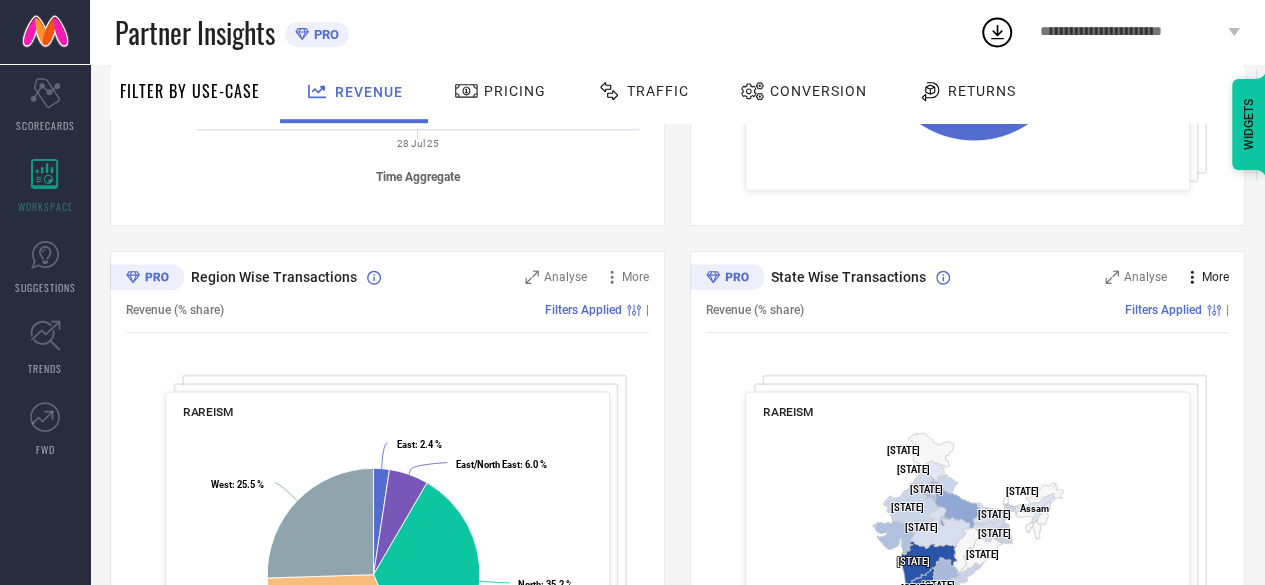 click 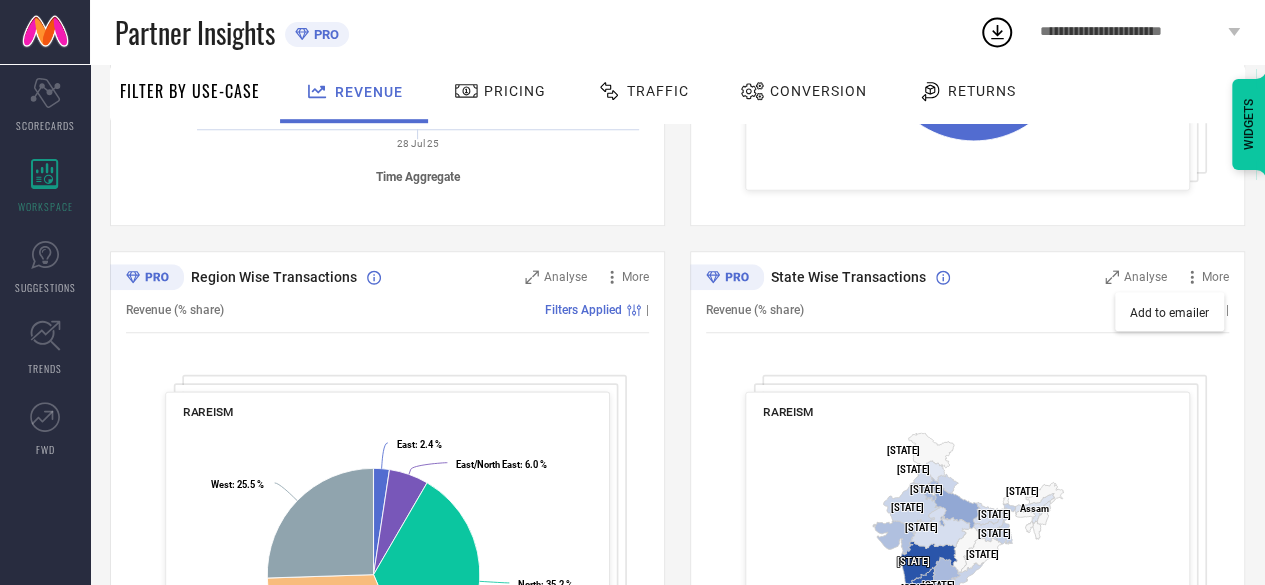 click on "Metro : [PERCENT] ​ Metro : [PERCENT] Tier 1A : [PERCENT] ​ Tier 1A : [PERCENT] Tier 1B : [PERCENT] ​ Tier 1B : [PERCENT] Tier 2 : [PERCENT] ​ Tier 2 : [PERCENT] Tier 3 & Others : [PERCENT] ​ Tier 3 & Others : [PERCENT] Tier 1A ​ Revenue:  [PERCENT] ​ Customer Count:  [PERCENT] ​ Products Sold:  [PERCENT]" at bounding box center [967, -24] 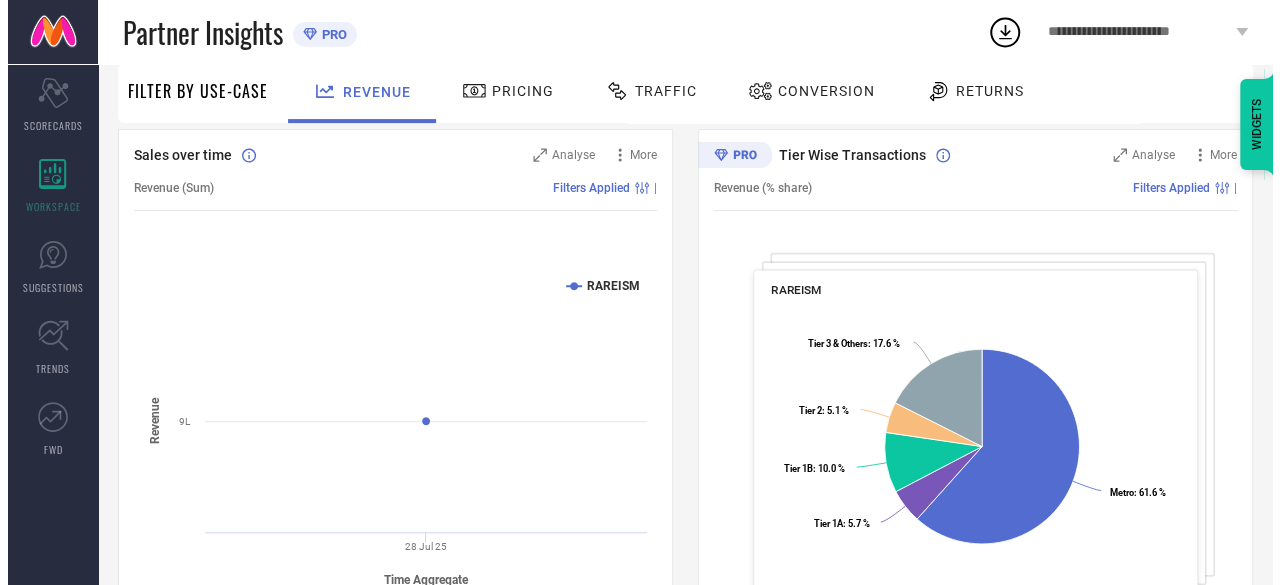 scroll, scrollTop: 0, scrollLeft: 0, axis: both 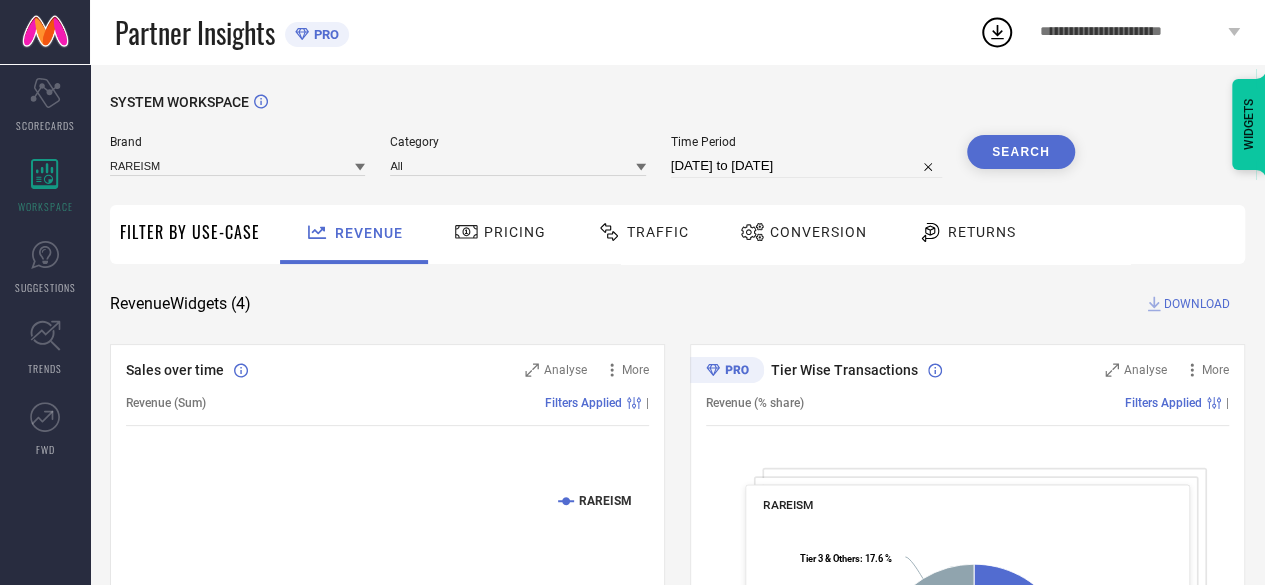 click on "East : [PERCENT] ​ East : [PERCENT] East/North East : [PERCENT] ​ East/North East : [PERCENT] North : [PERCENT] ​ North : [PERCENT] South : [PERCENT] ​ South : [PERCENT] West : [PERCENT] ​ West : [PERCENT]" at bounding box center [677, 731] 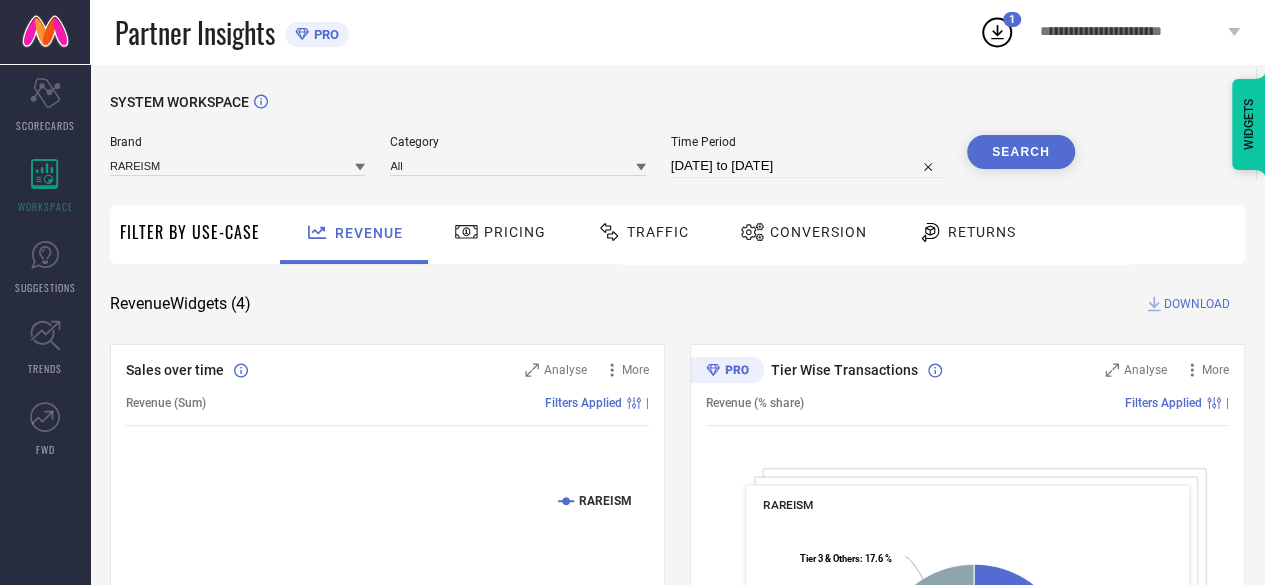 click 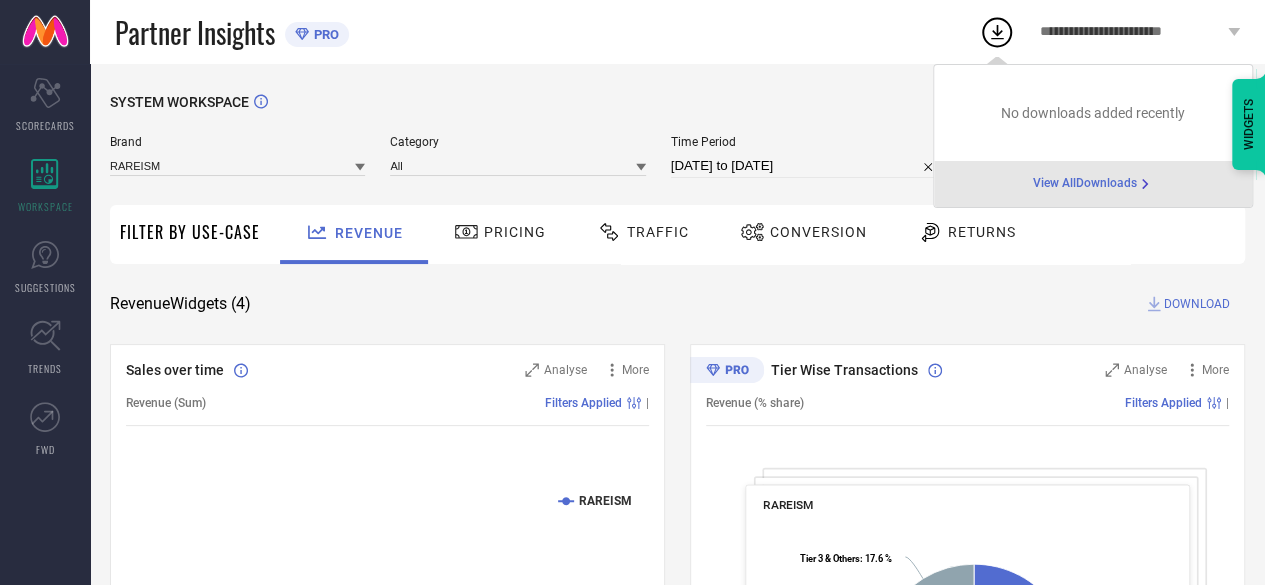 click on "View All   Downloads" at bounding box center [1085, 184] 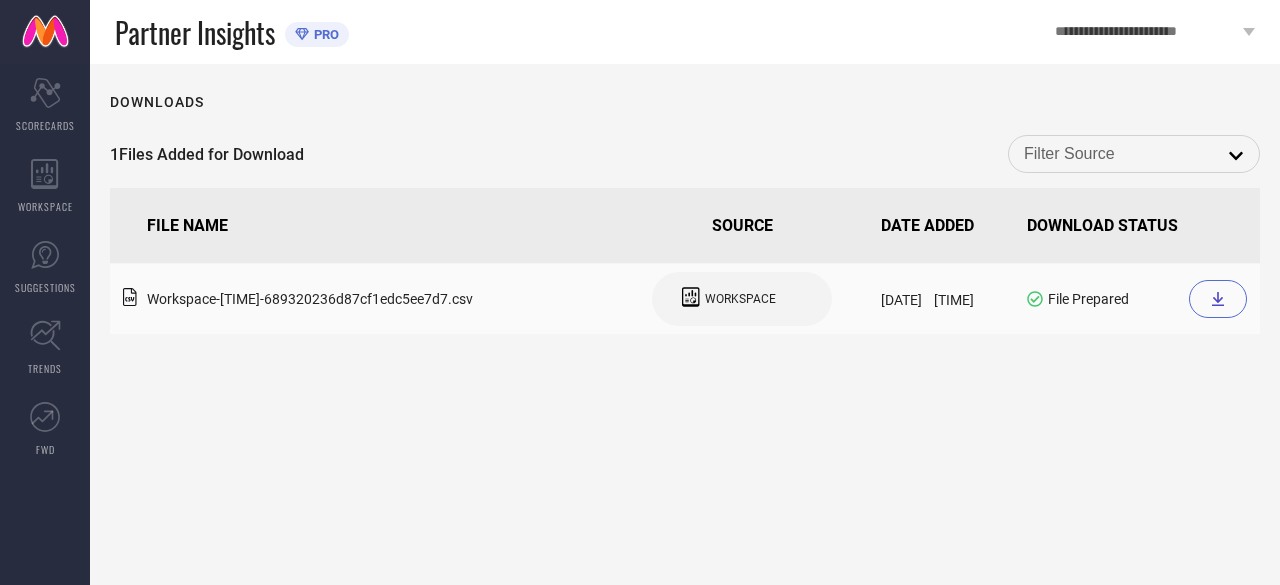 click 